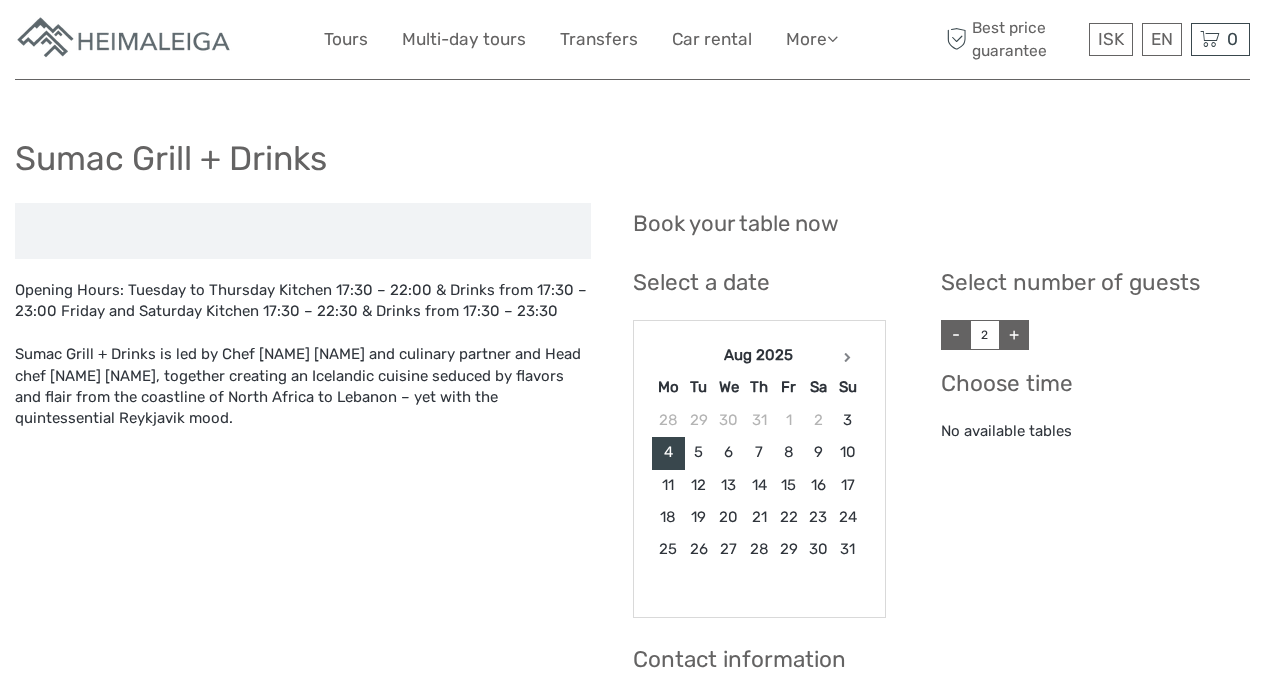 scroll, scrollTop: 0, scrollLeft: 0, axis: both 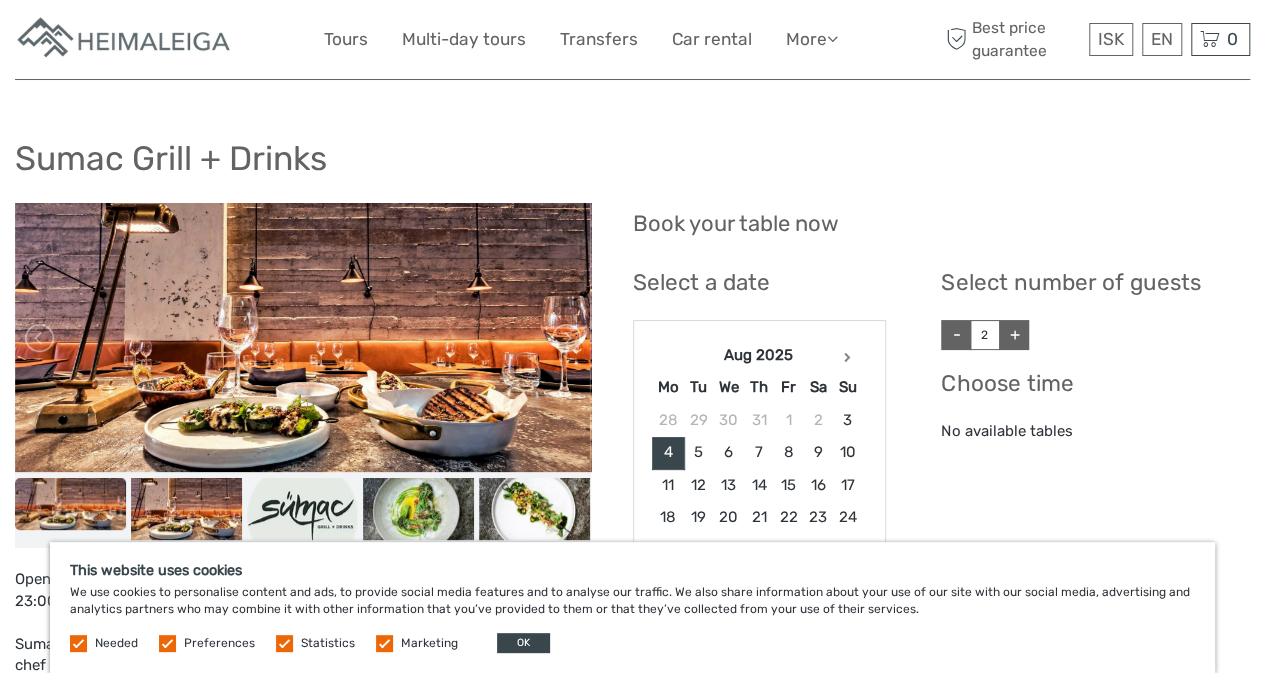 click at bounding box center [302, 338] 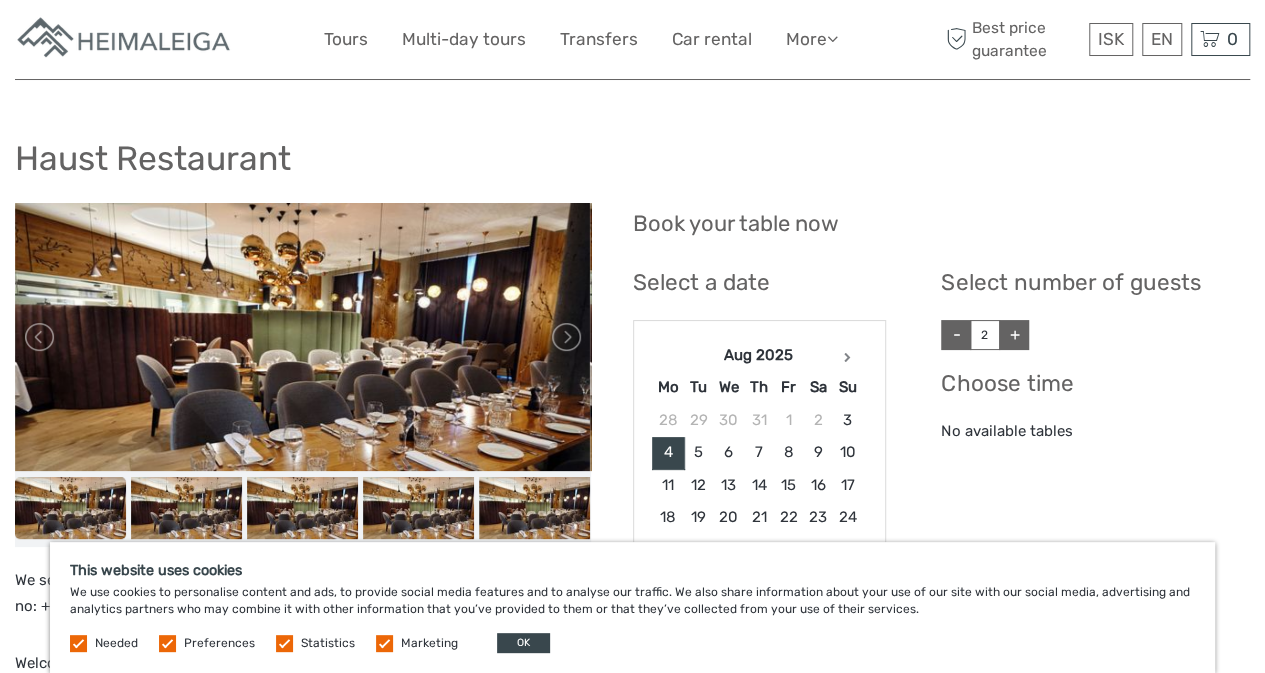scroll, scrollTop: 100, scrollLeft: 0, axis: vertical 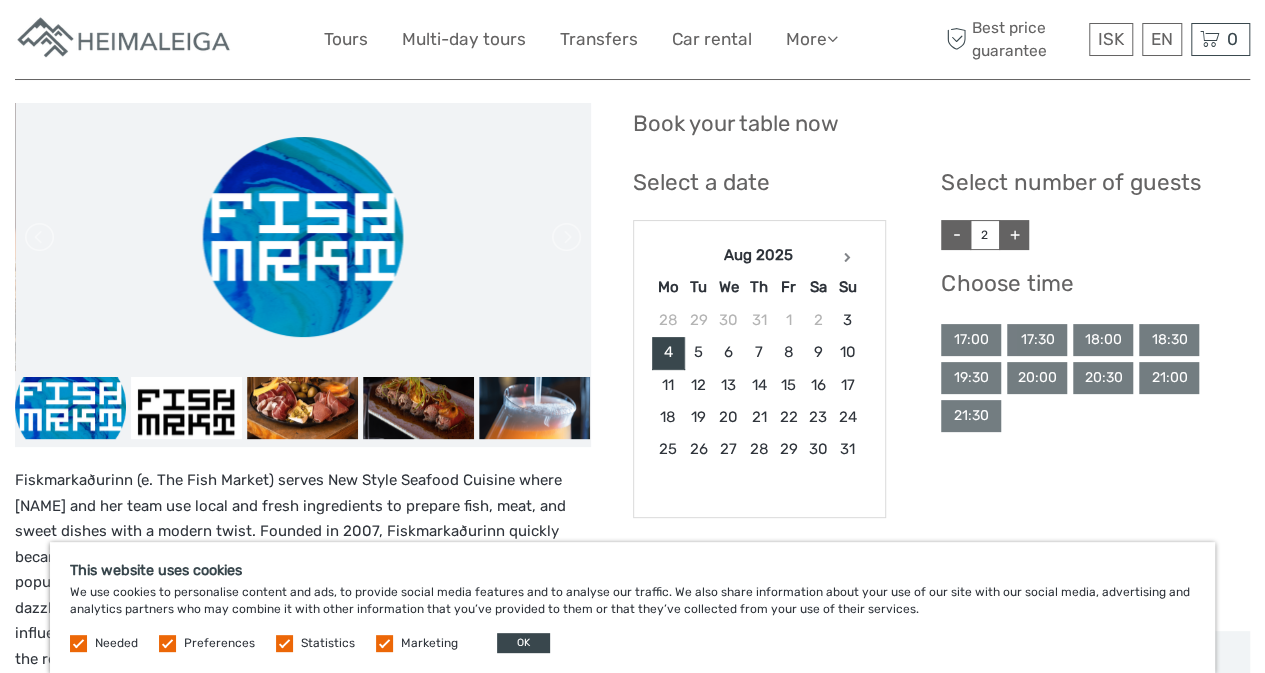 click at bounding box center [303, 237] 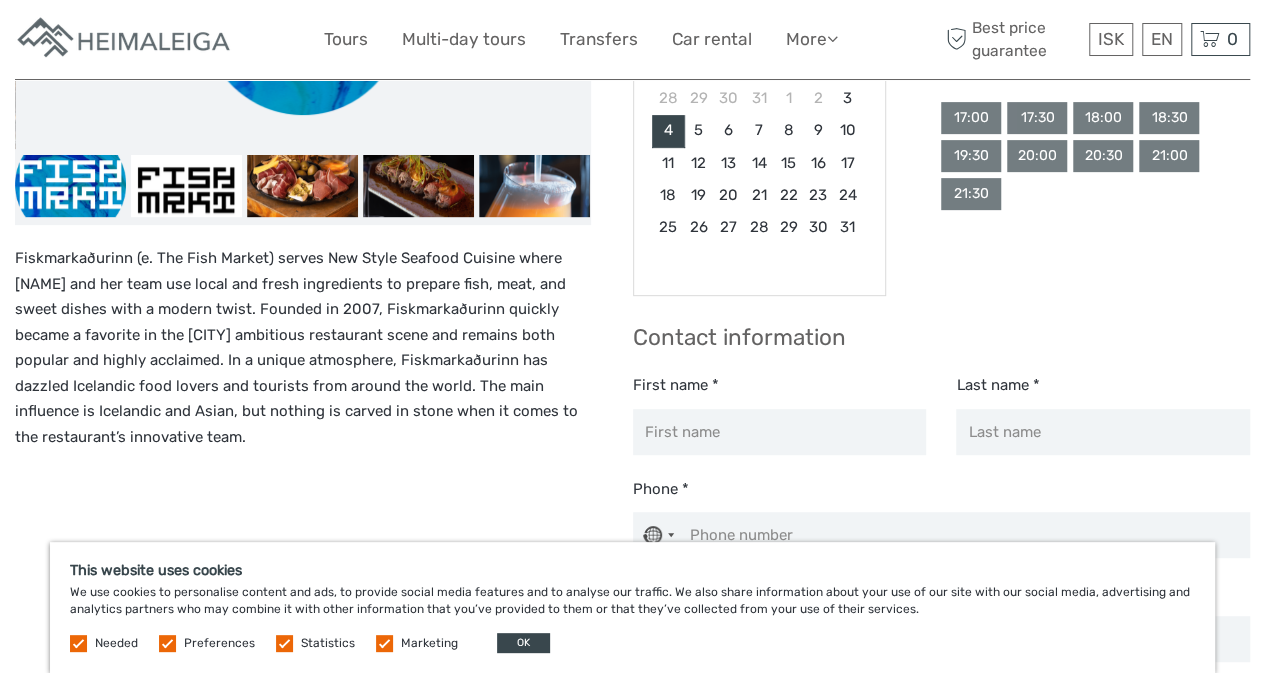 scroll, scrollTop: 100, scrollLeft: 0, axis: vertical 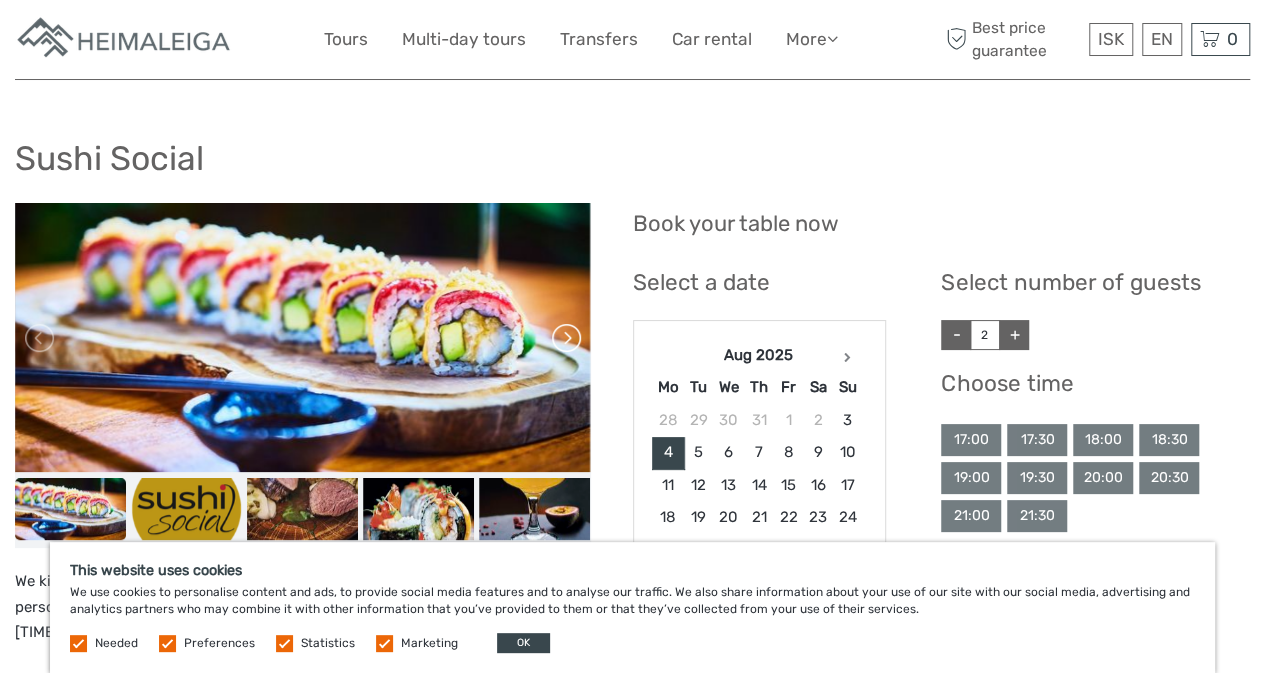 click at bounding box center (565, 338) 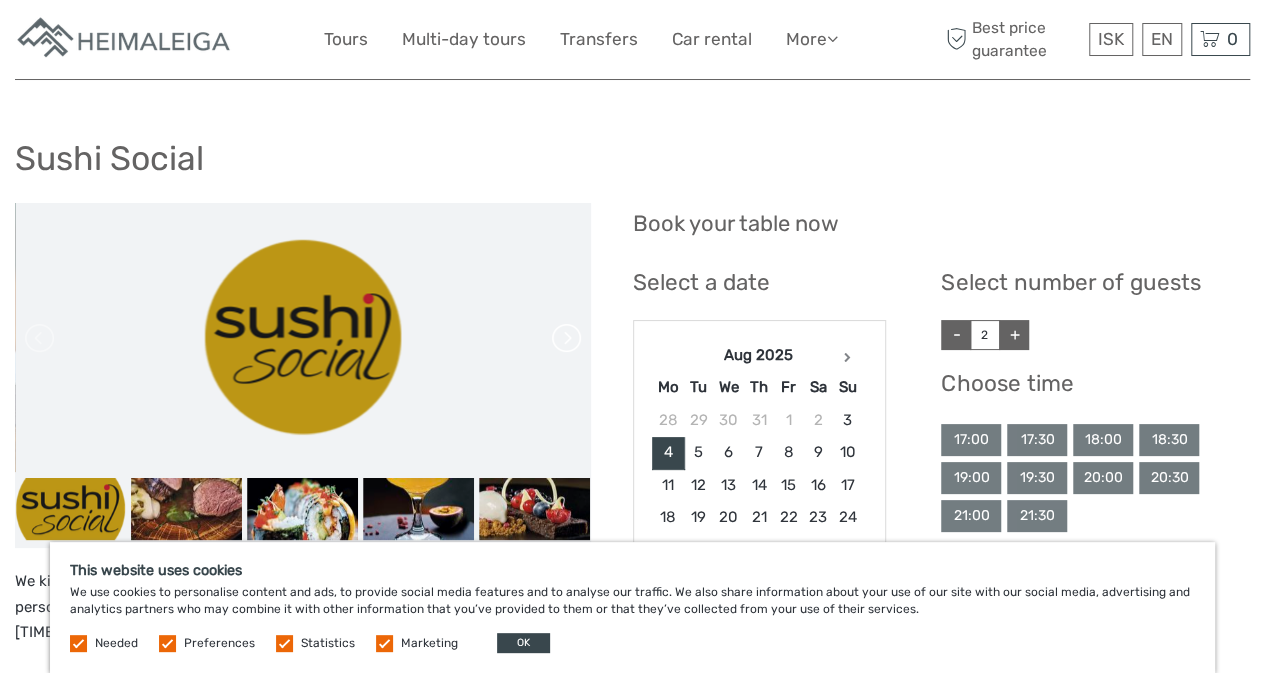 click at bounding box center [565, 338] 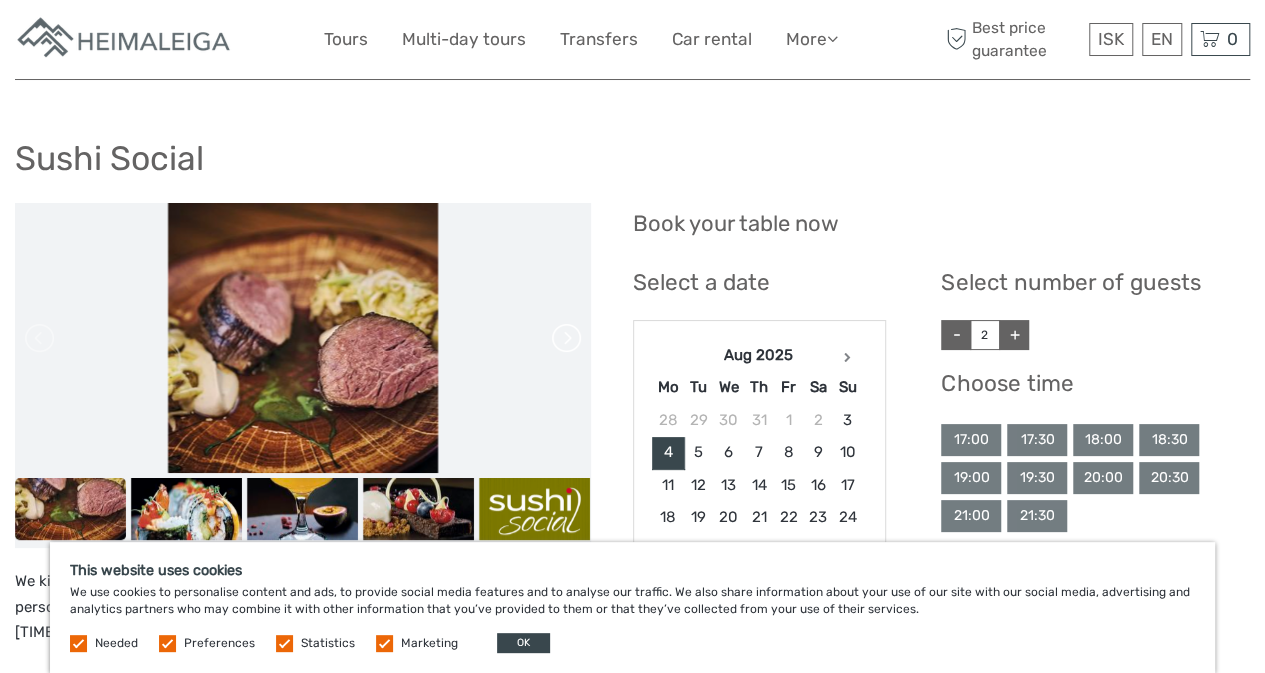 click at bounding box center (565, 338) 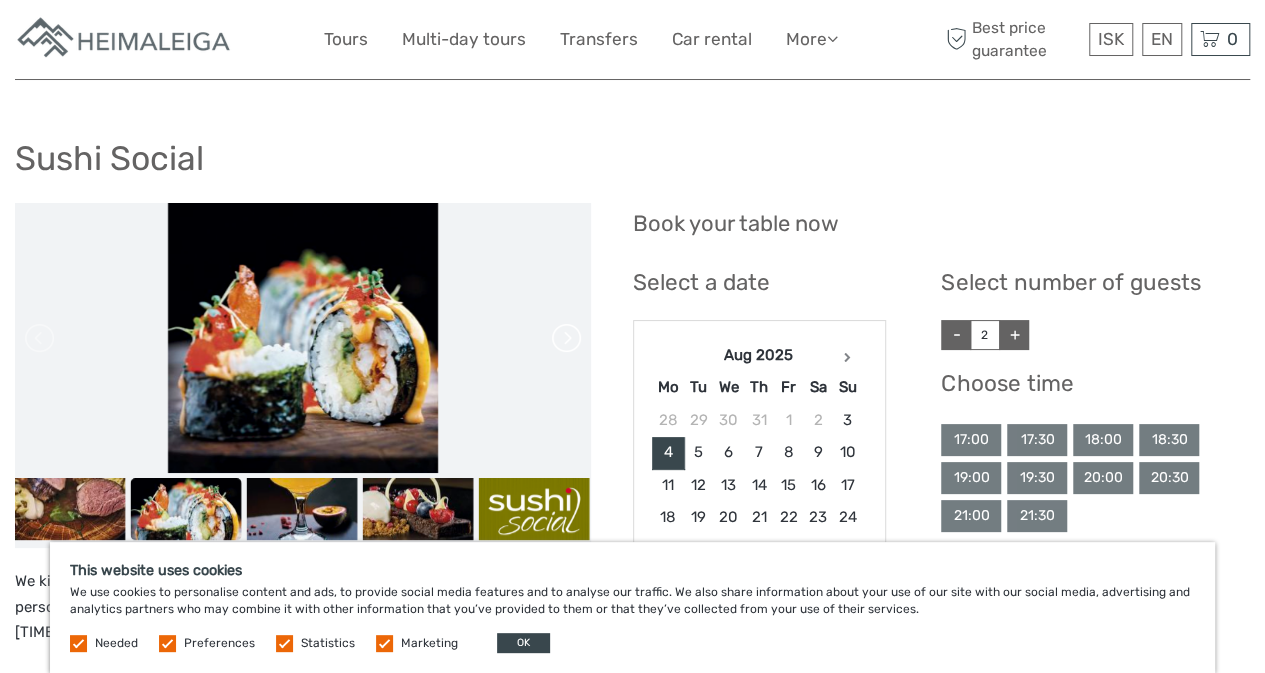 click at bounding box center [565, 338] 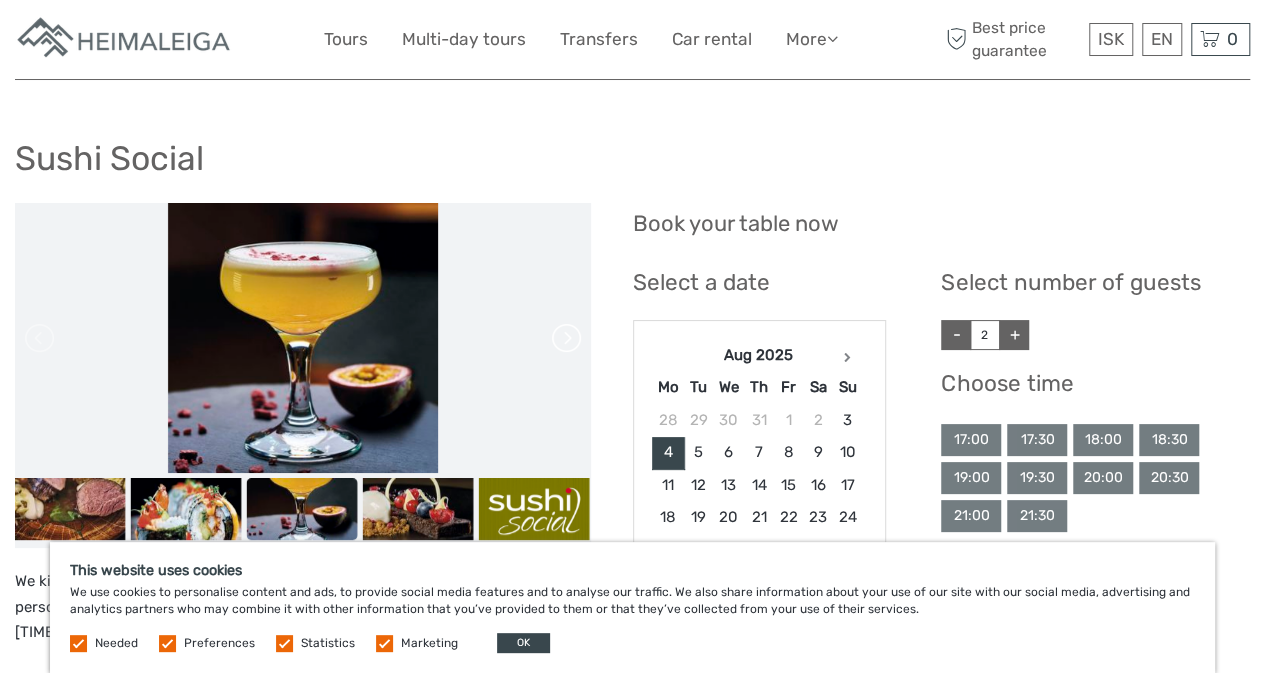 click at bounding box center (565, 338) 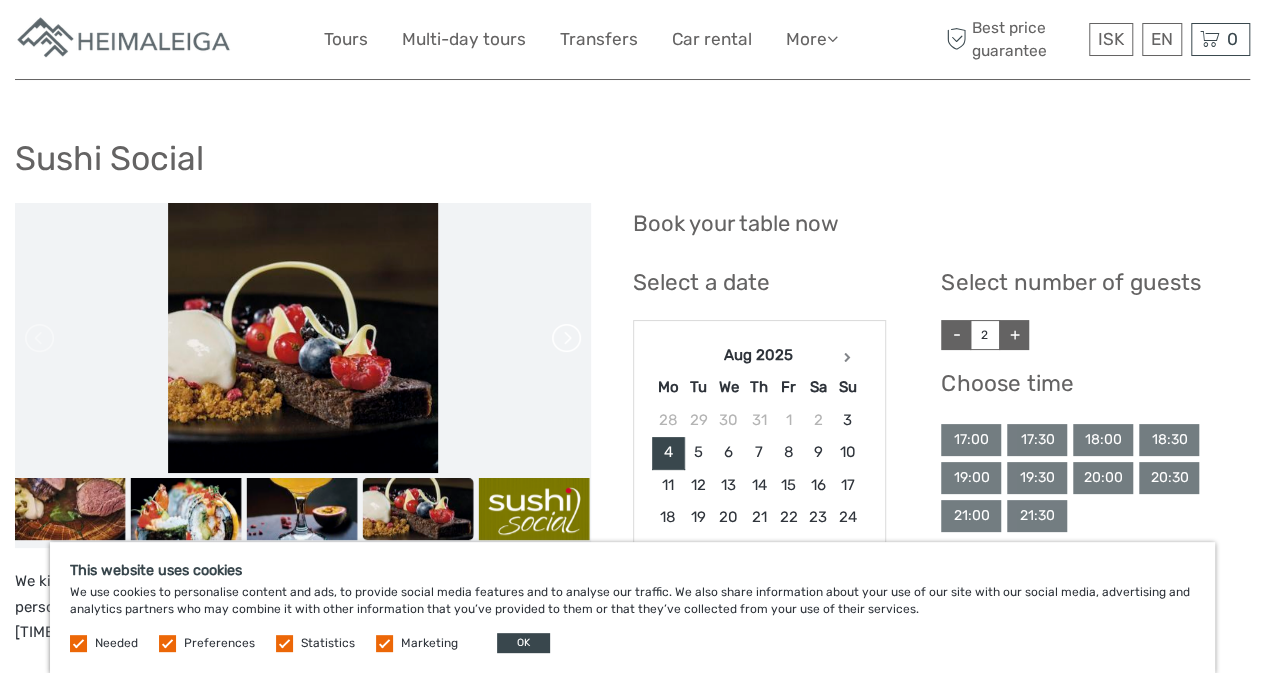 click at bounding box center (565, 338) 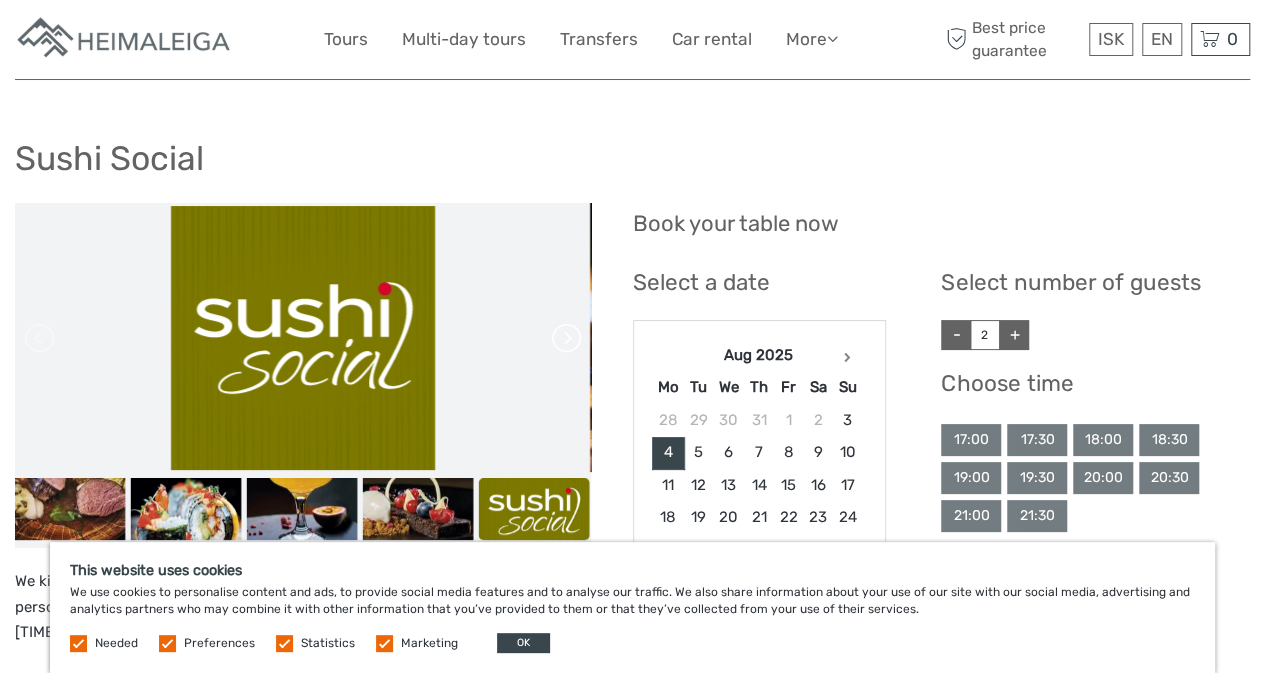 click at bounding box center (565, 338) 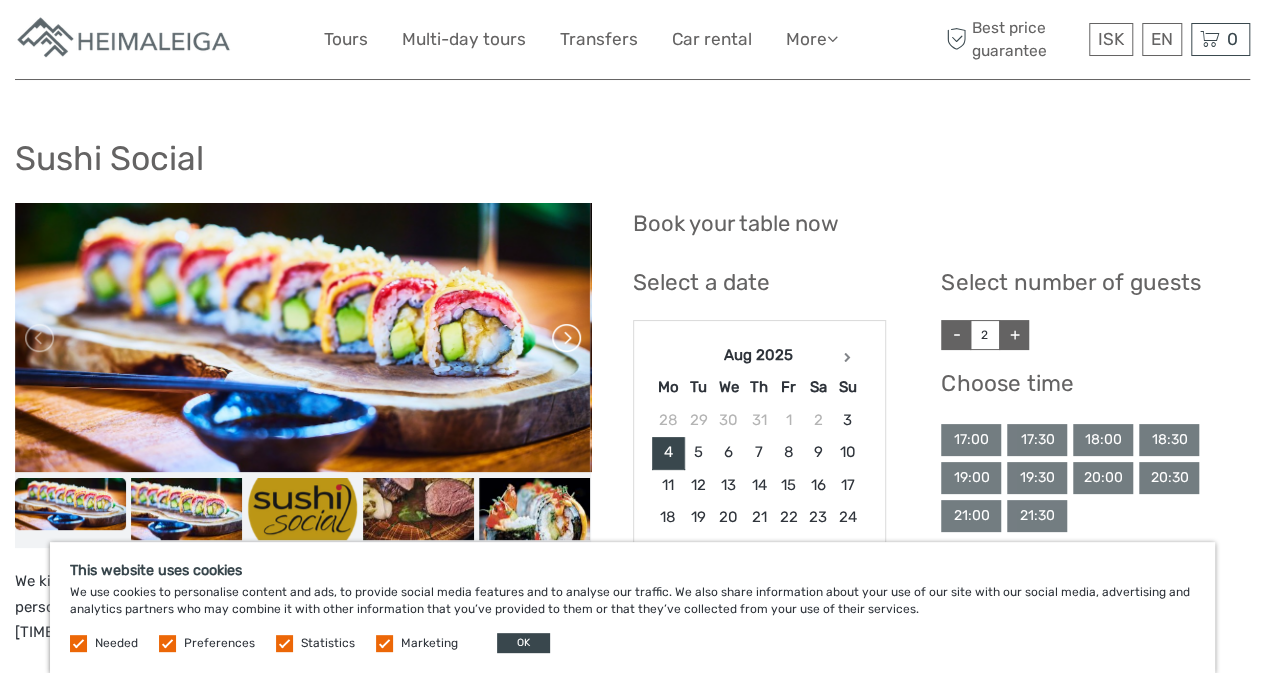 click at bounding box center [565, 338] 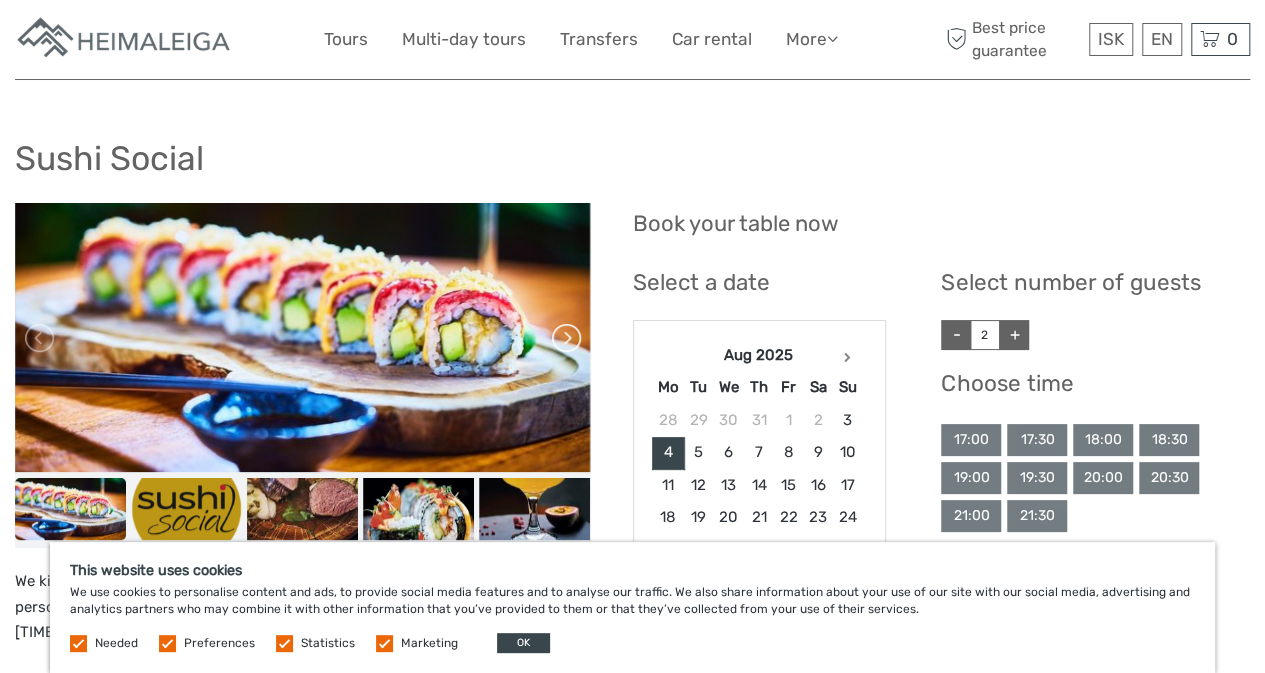 click at bounding box center (565, 338) 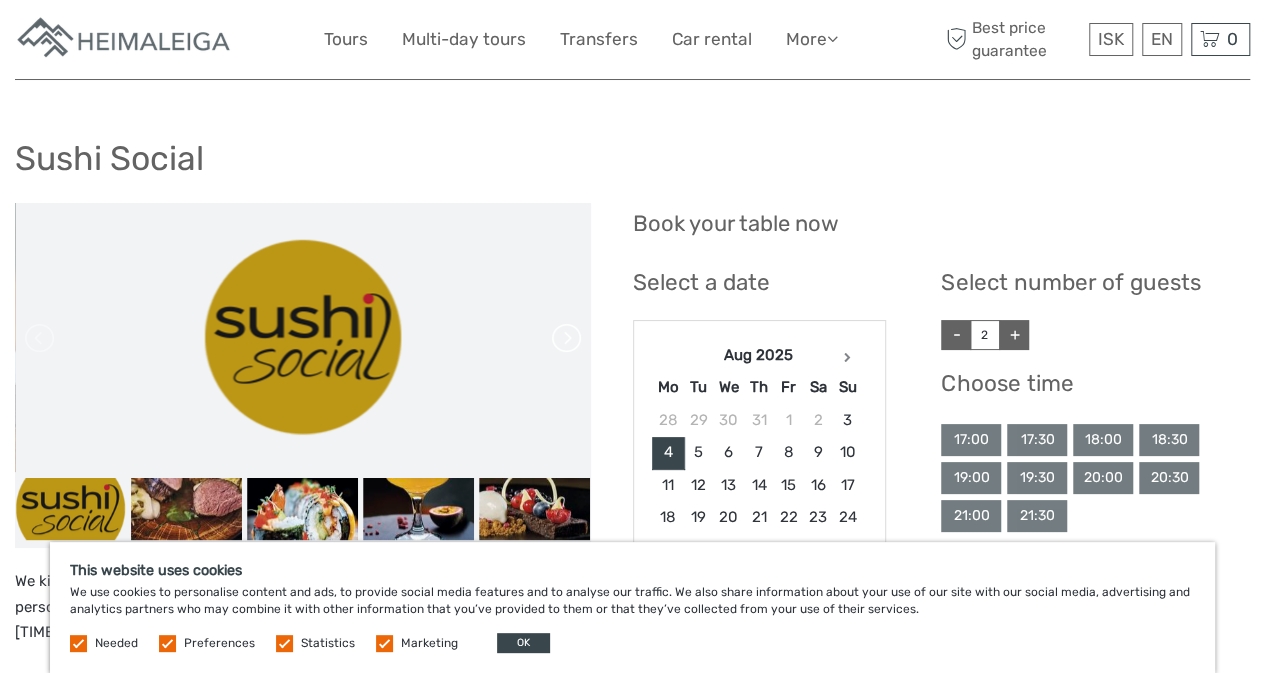 click at bounding box center (565, 338) 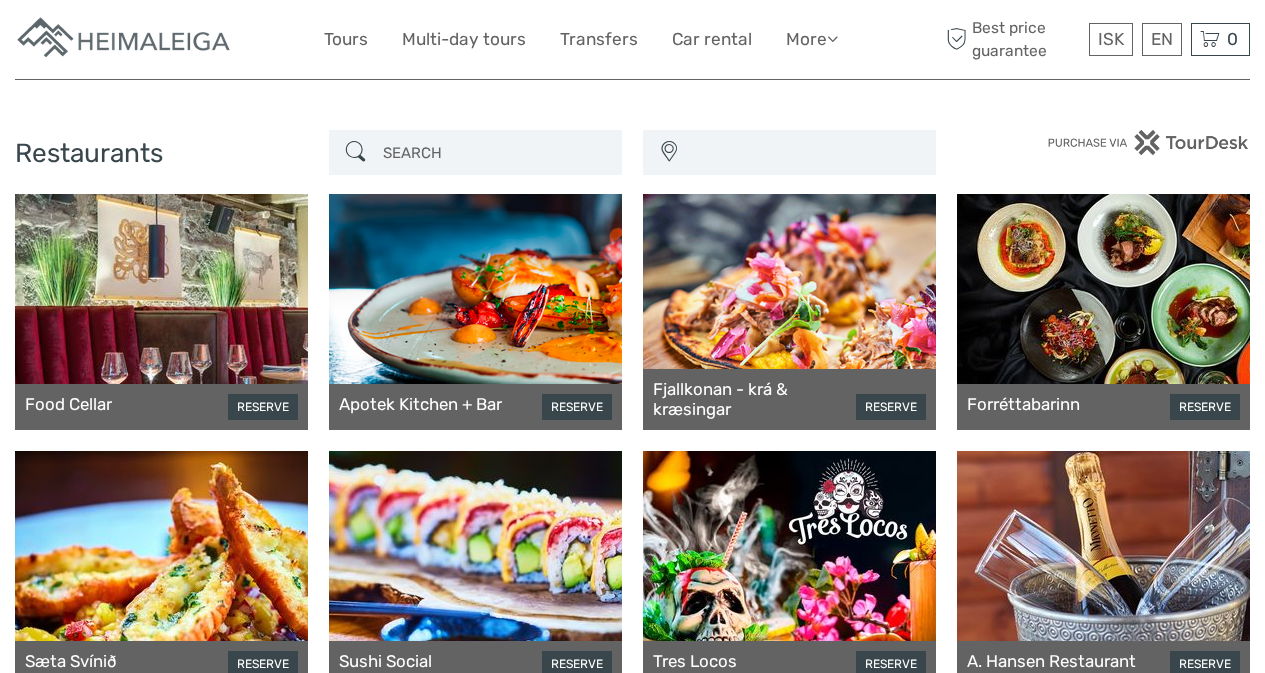 scroll, scrollTop: 0, scrollLeft: 0, axis: both 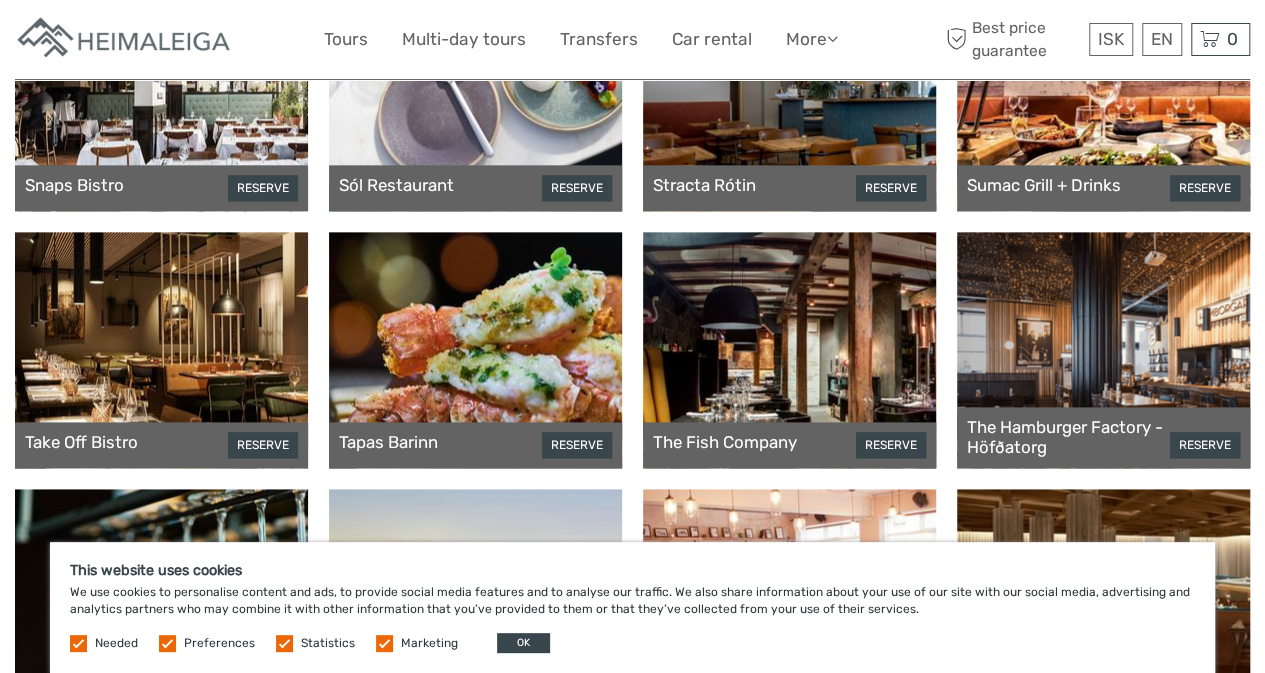 click at bounding box center (475, 350) 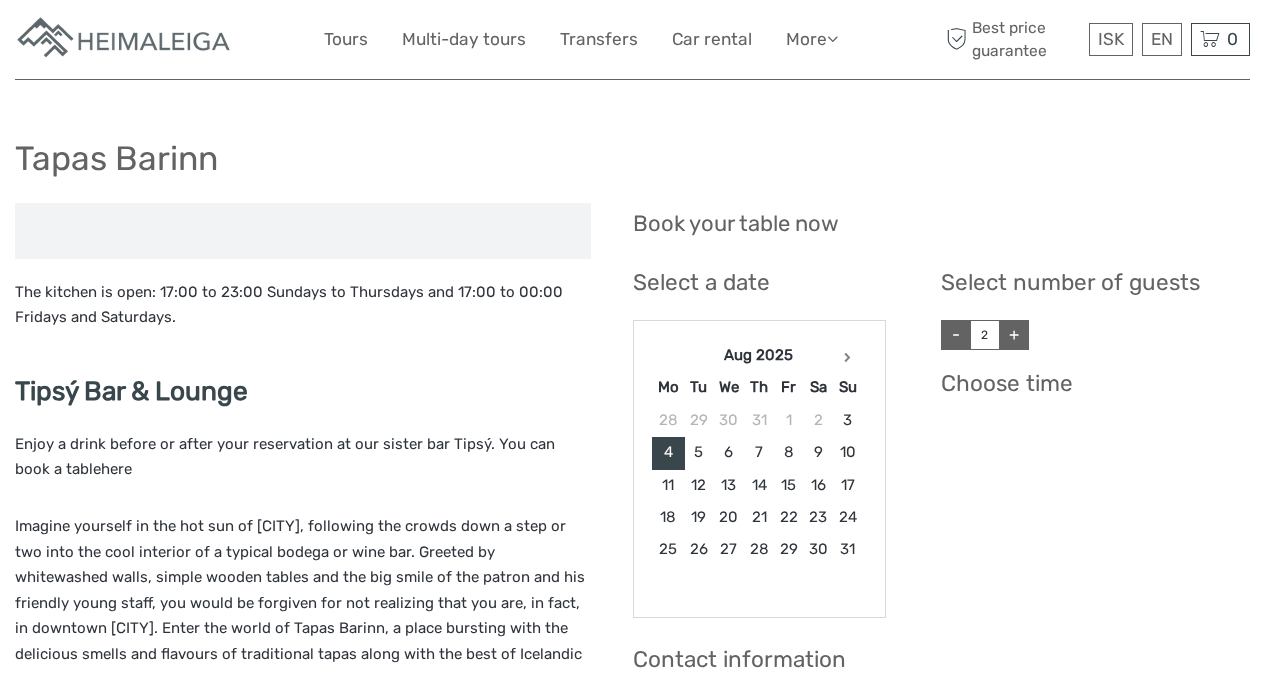 scroll, scrollTop: 0, scrollLeft: 0, axis: both 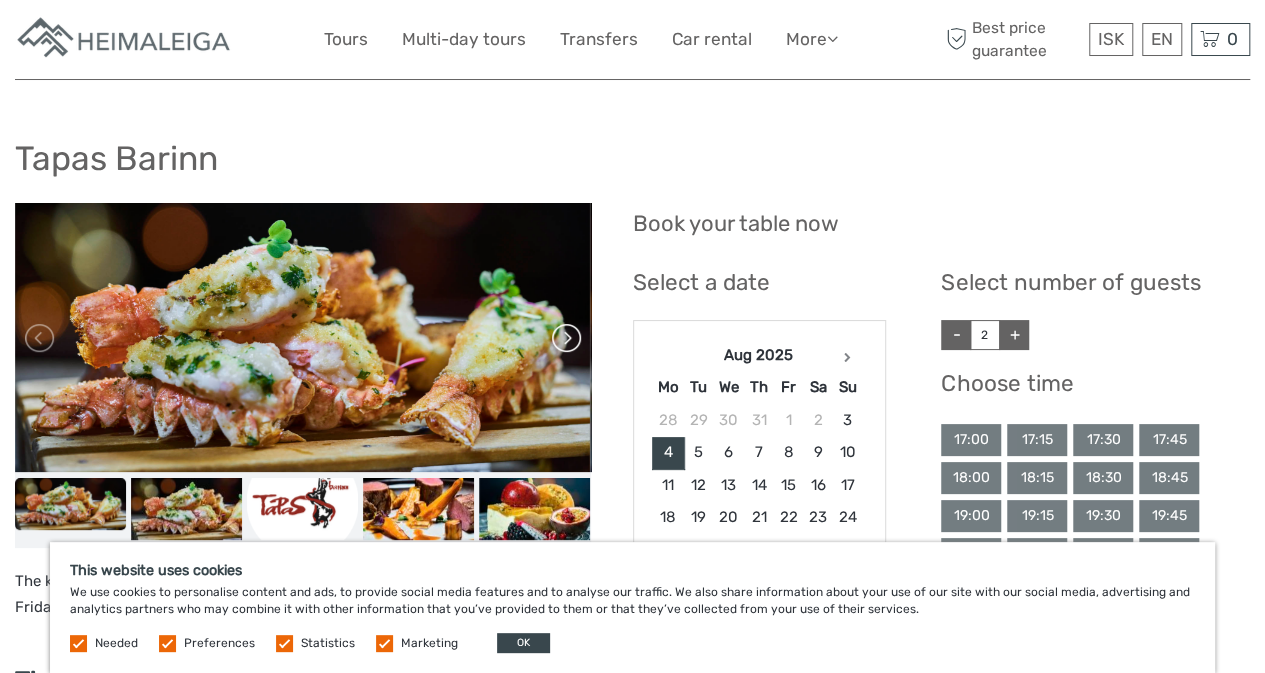 click at bounding box center (565, 338) 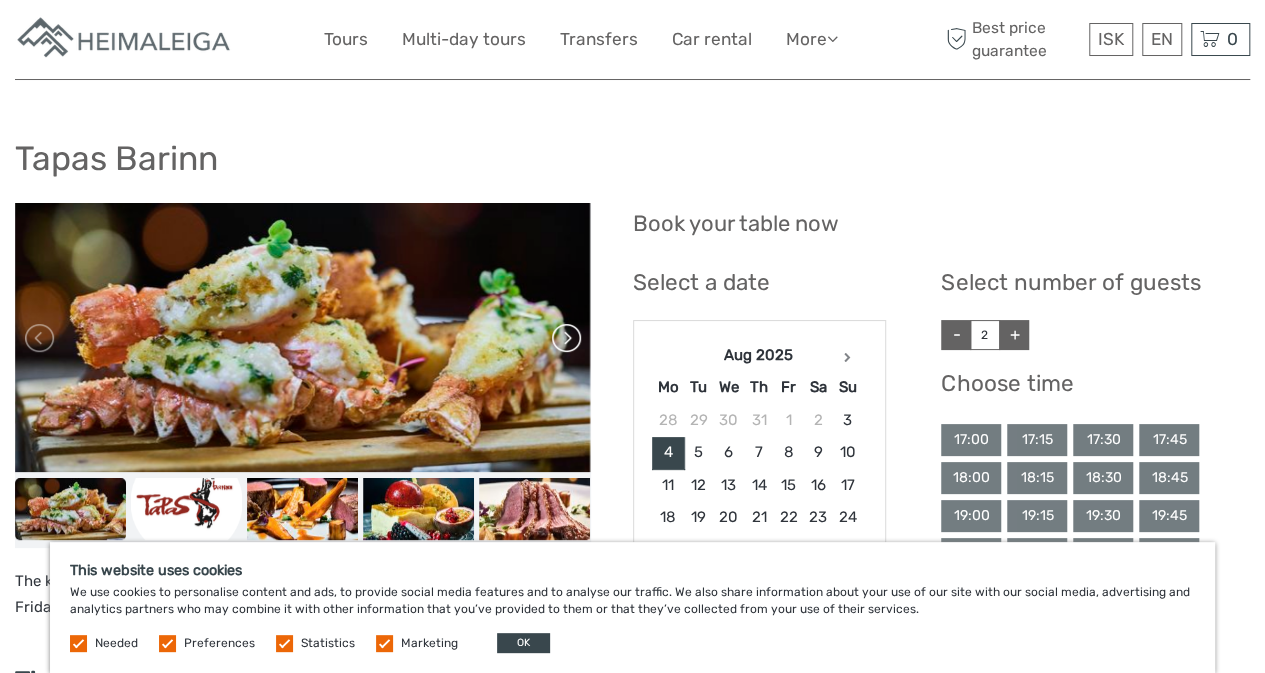 click at bounding box center [565, 338] 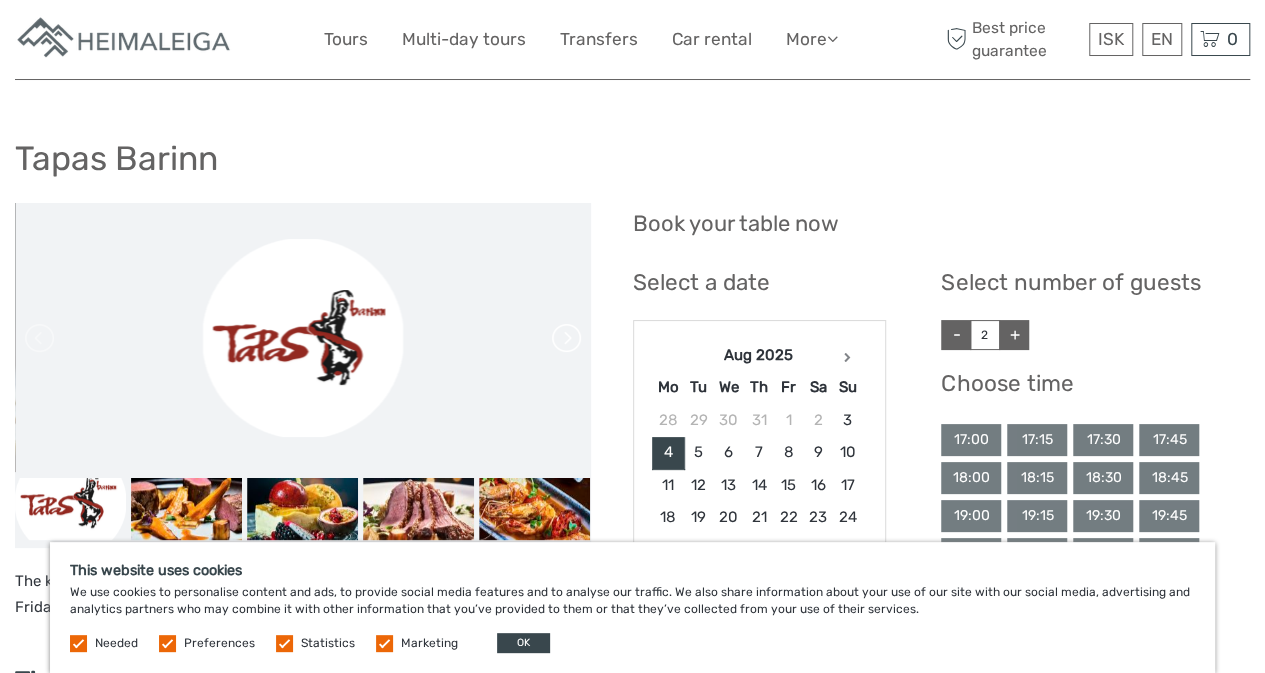 click at bounding box center (565, 338) 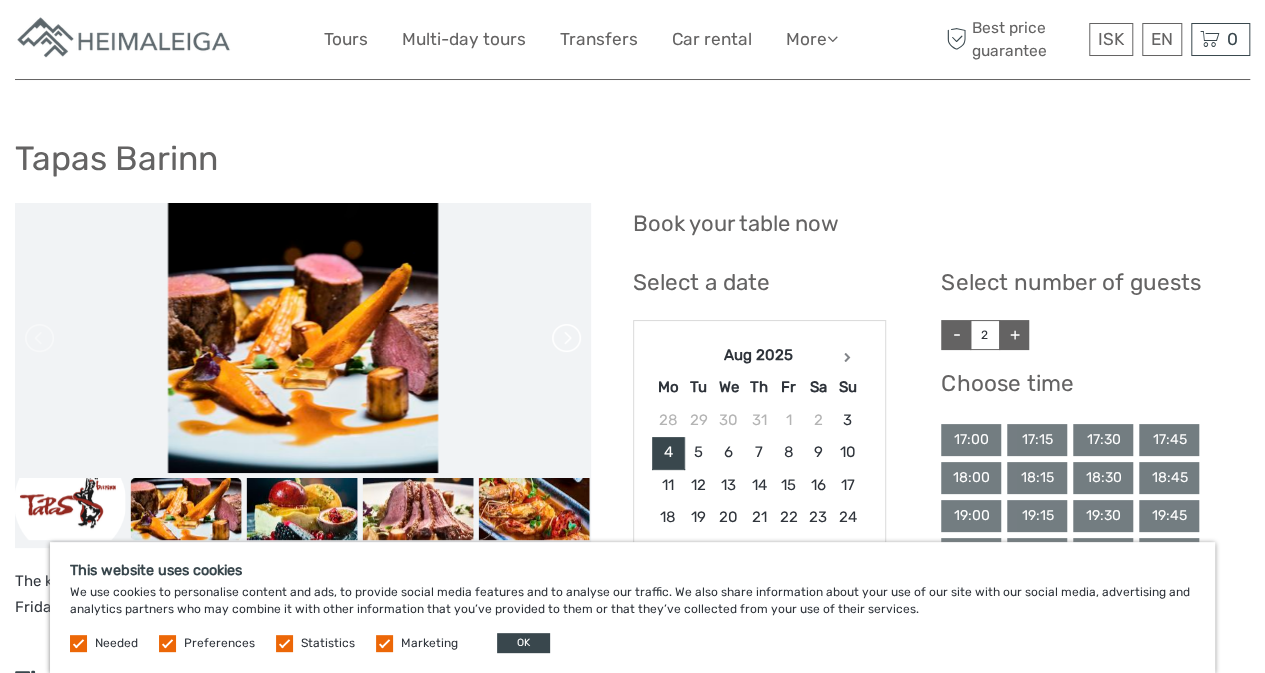 click at bounding box center [565, 338] 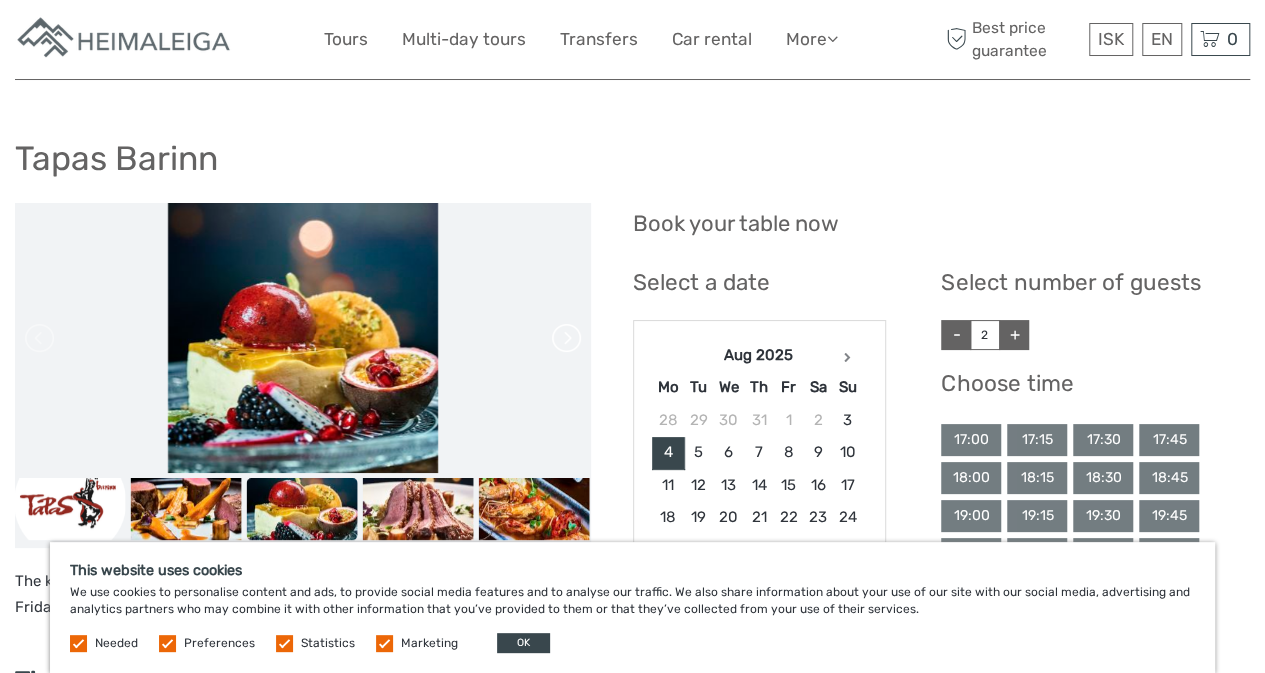 click at bounding box center (565, 338) 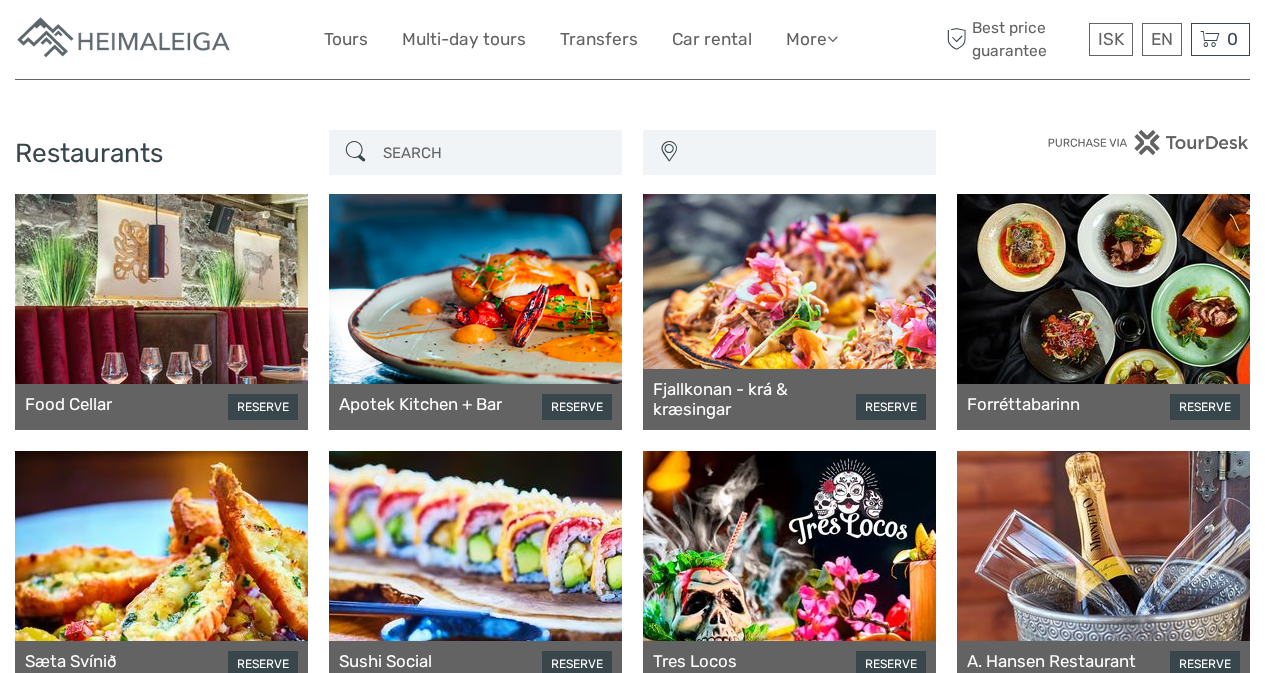 scroll, scrollTop: 8700, scrollLeft: 0, axis: vertical 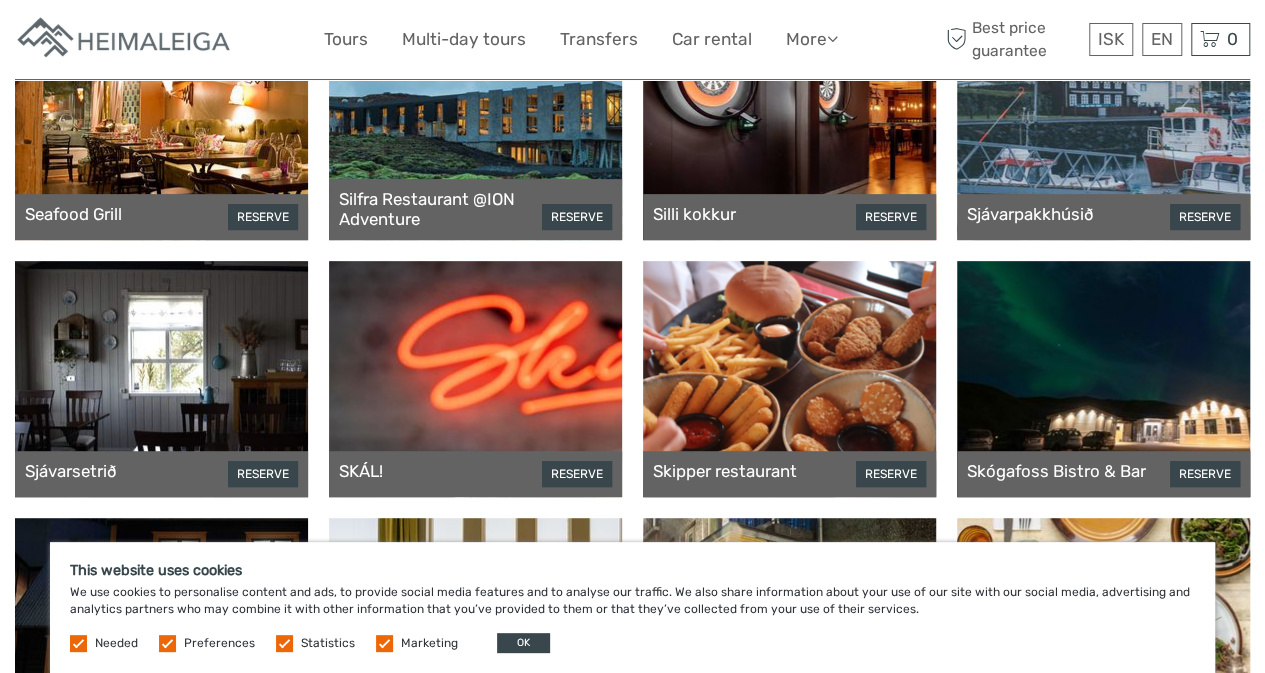 click at bounding box center [475, 122] 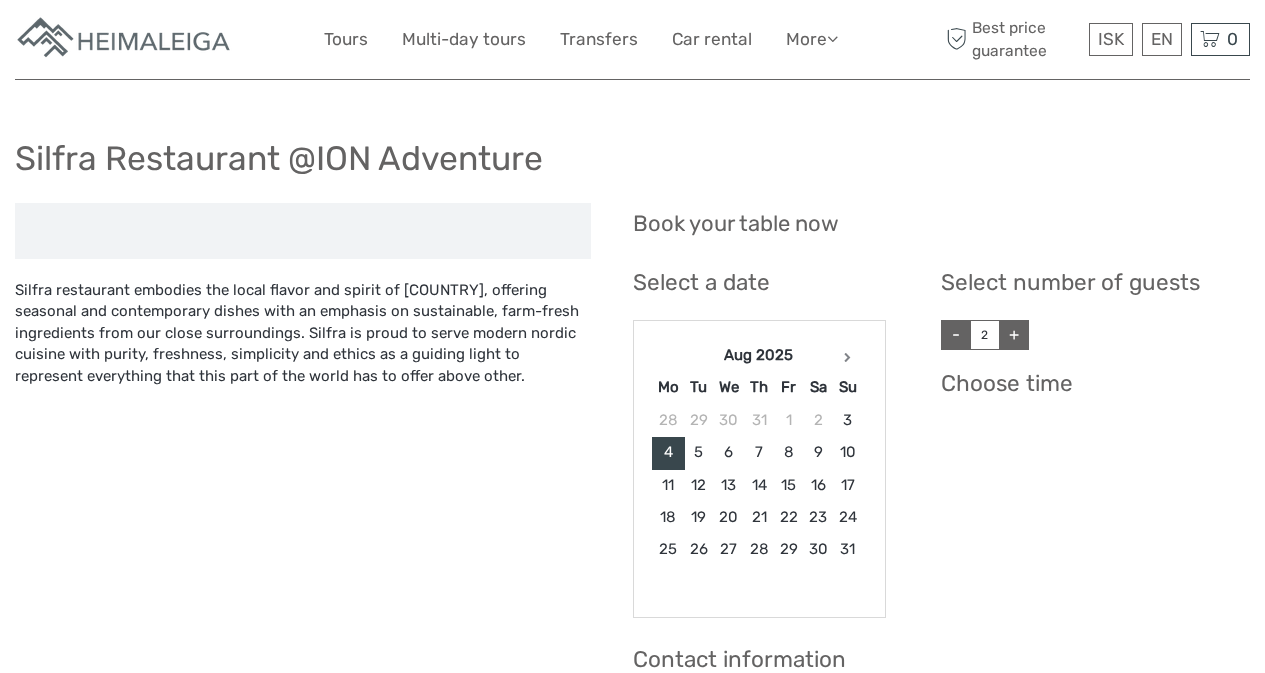 scroll, scrollTop: 0, scrollLeft: 0, axis: both 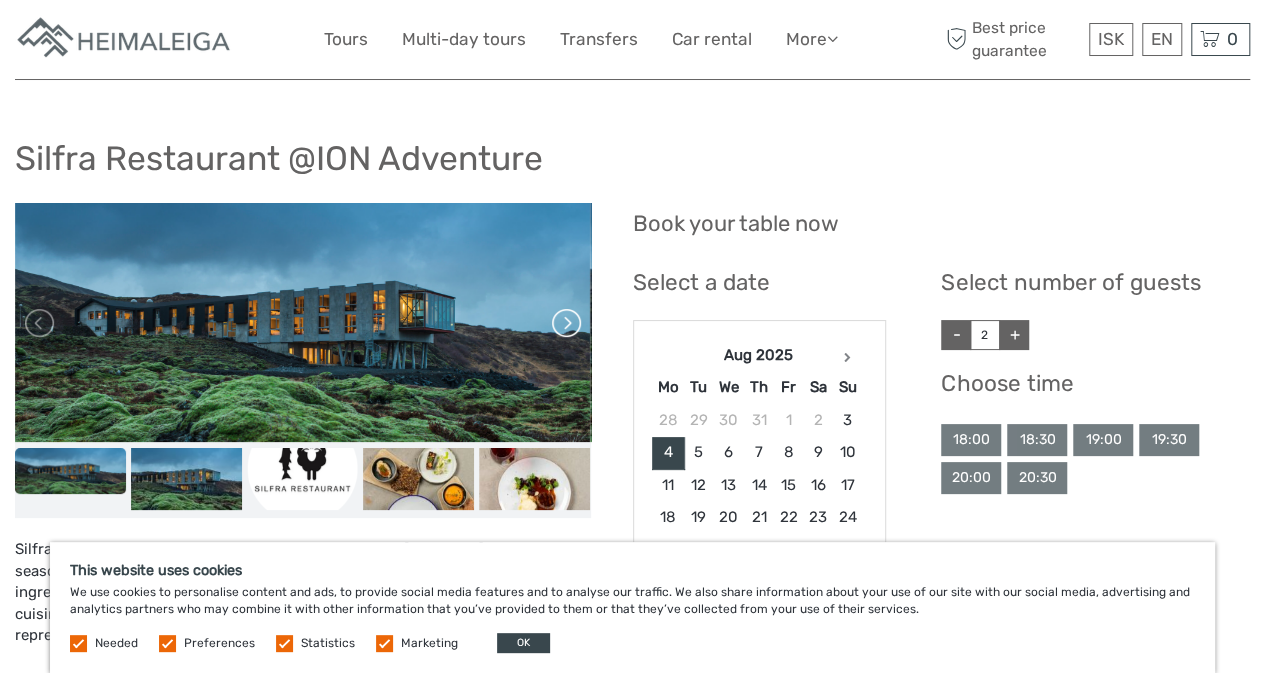click at bounding box center (565, 323) 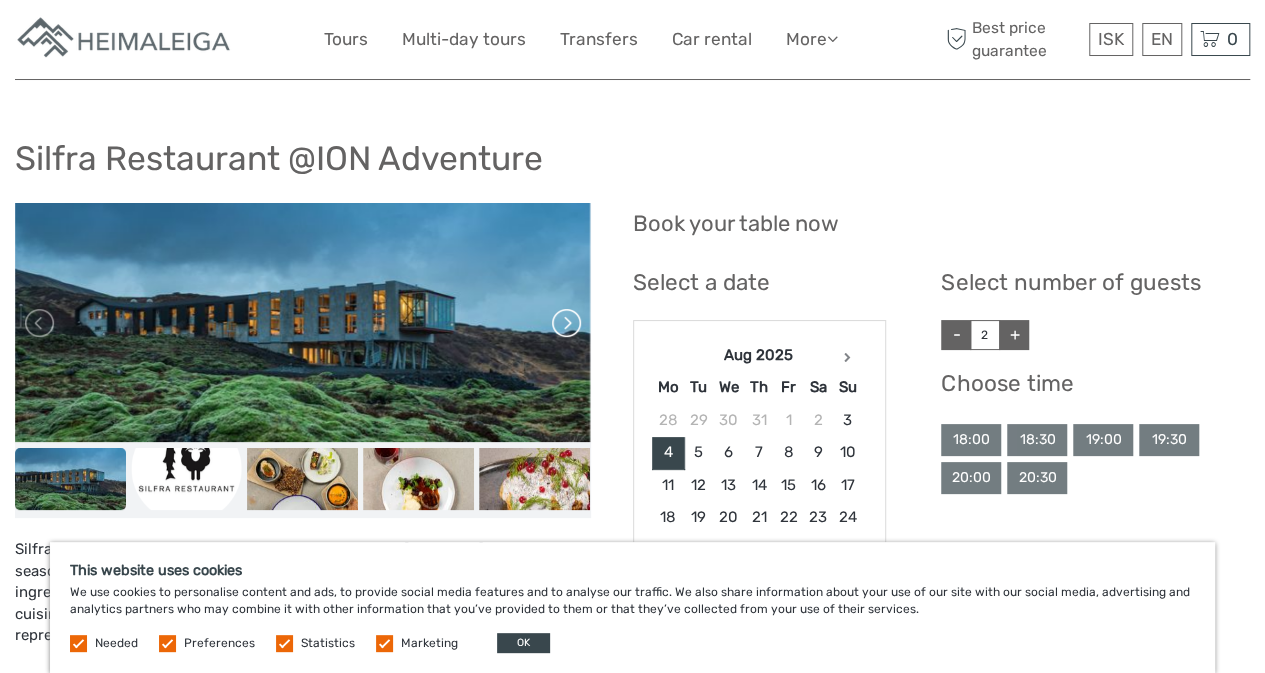 click at bounding box center [565, 323] 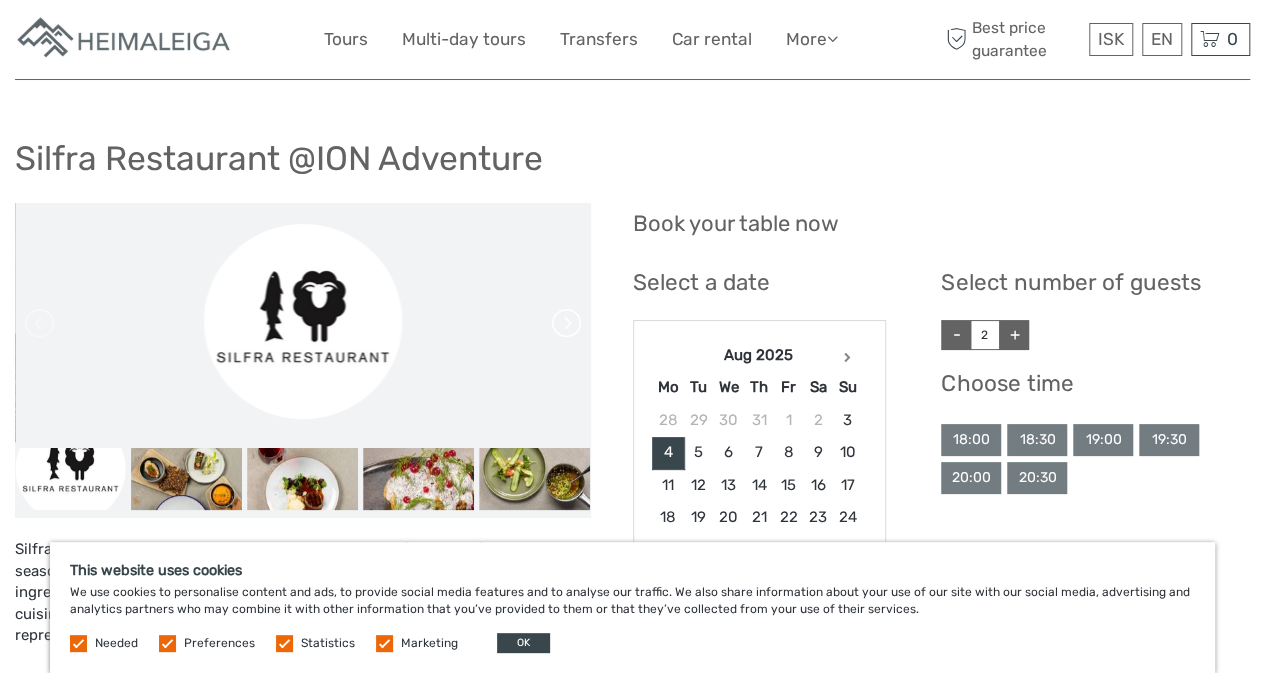 click at bounding box center (565, 323) 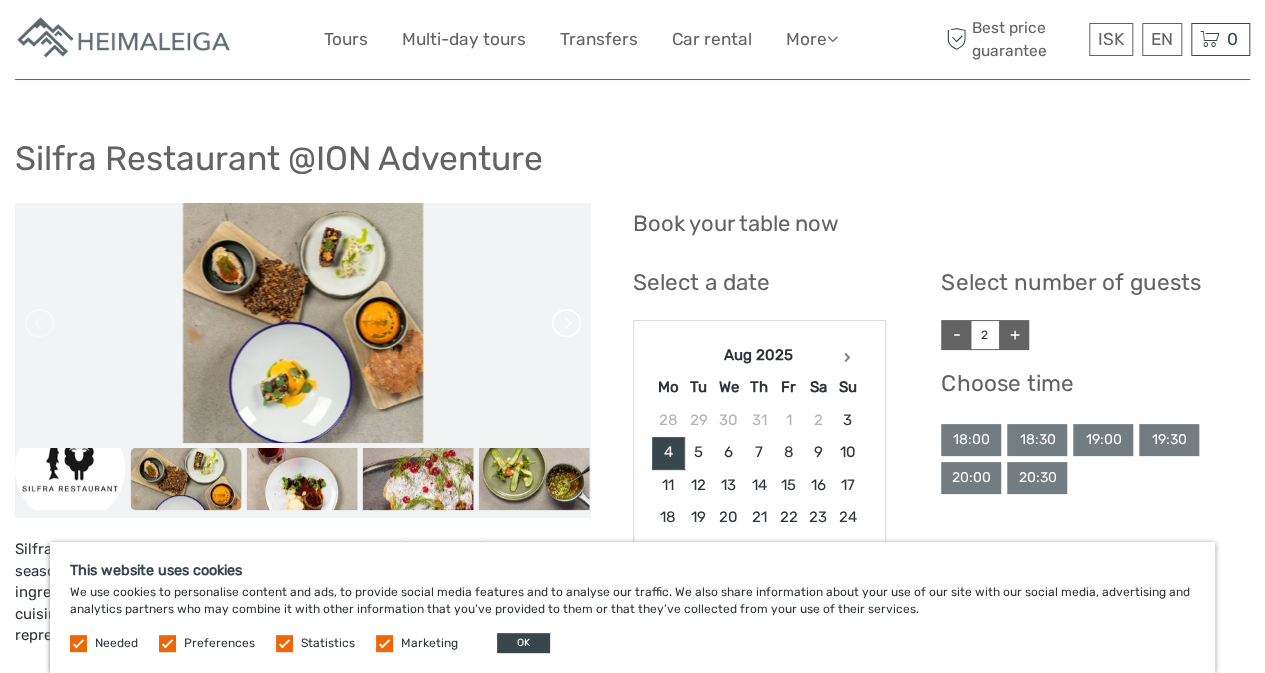 click at bounding box center (565, 323) 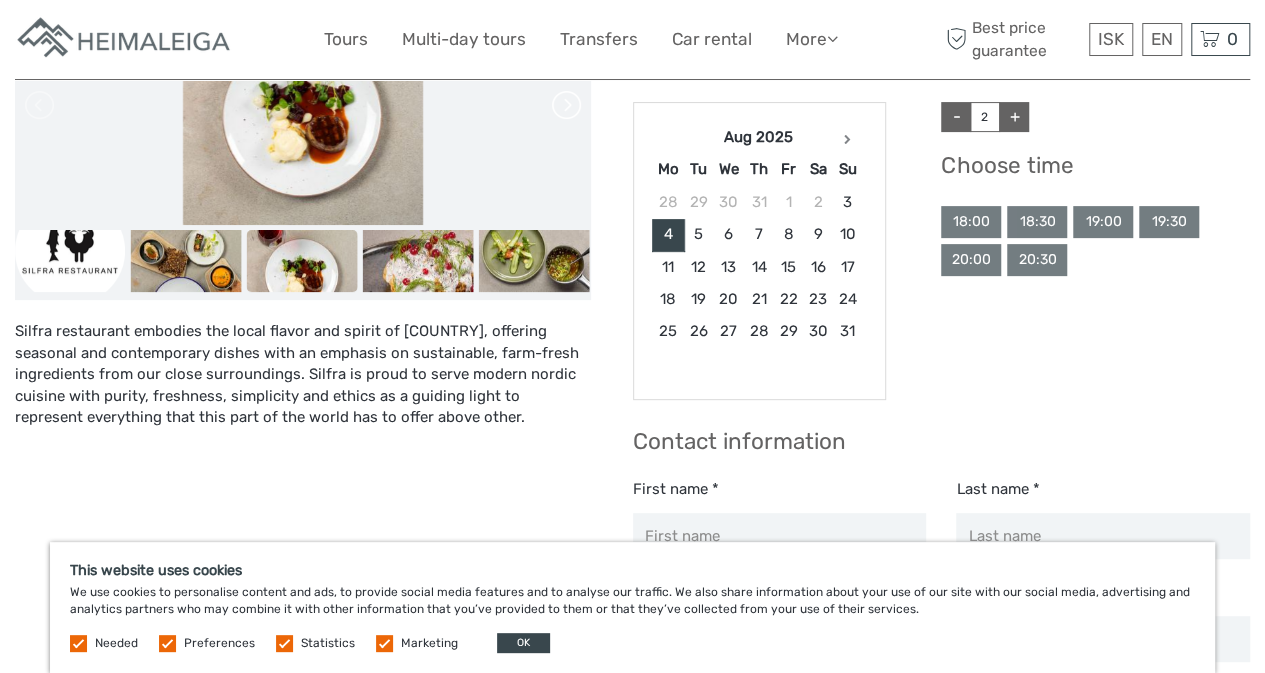 scroll, scrollTop: 0, scrollLeft: 0, axis: both 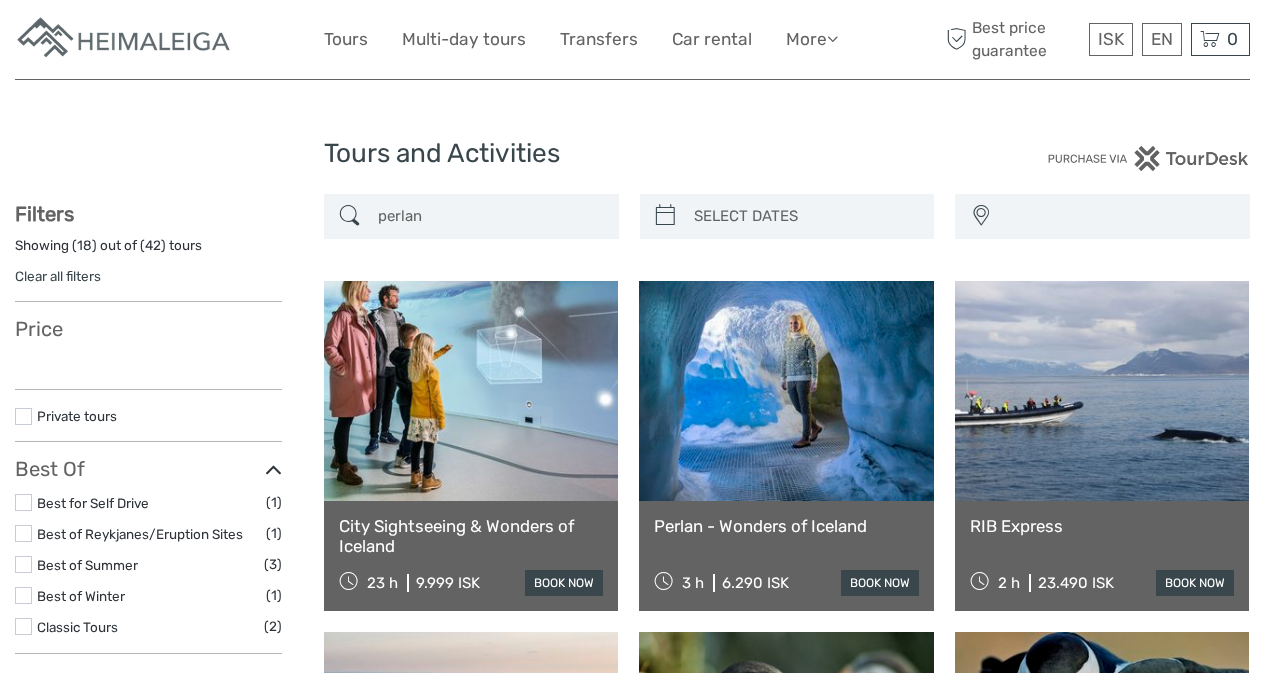 select 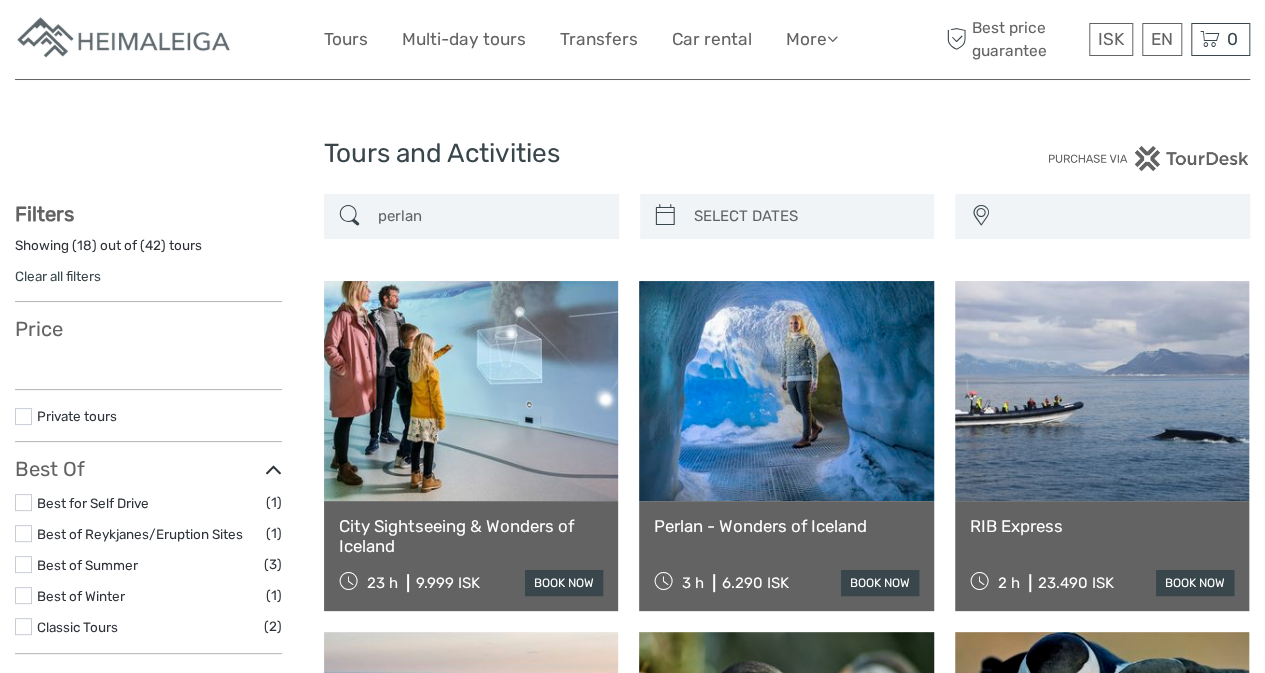select 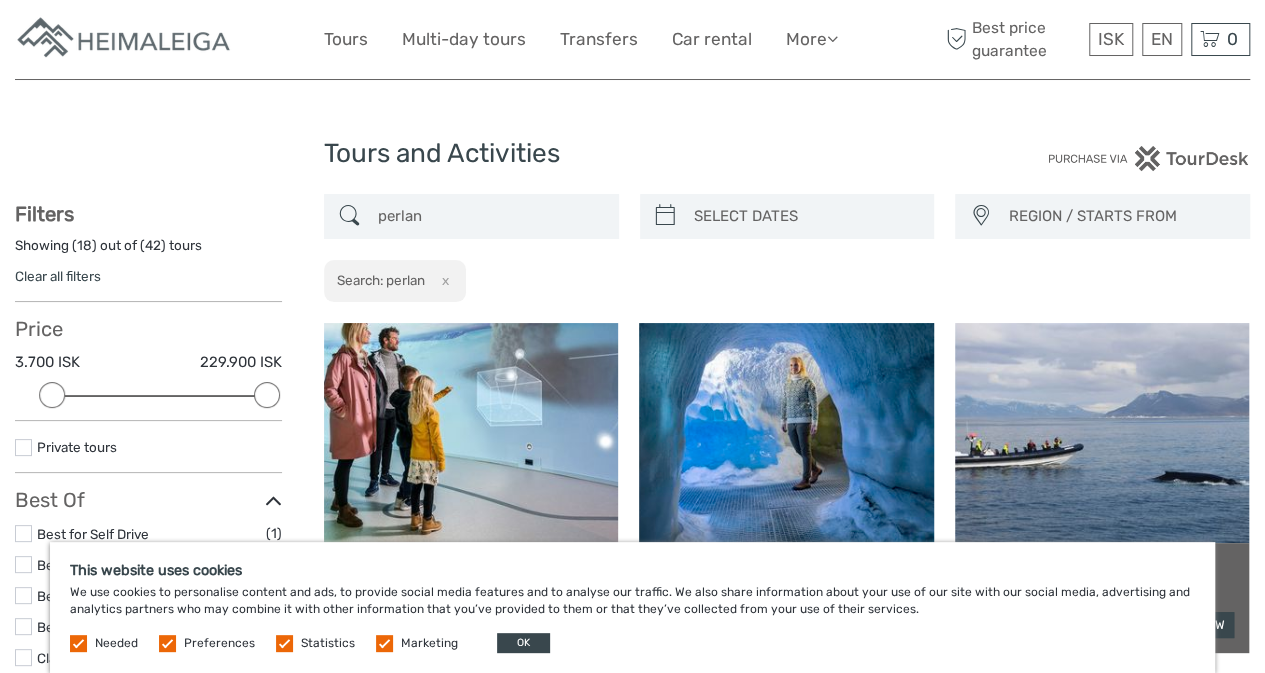 scroll, scrollTop: 0, scrollLeft: 0, axis: both 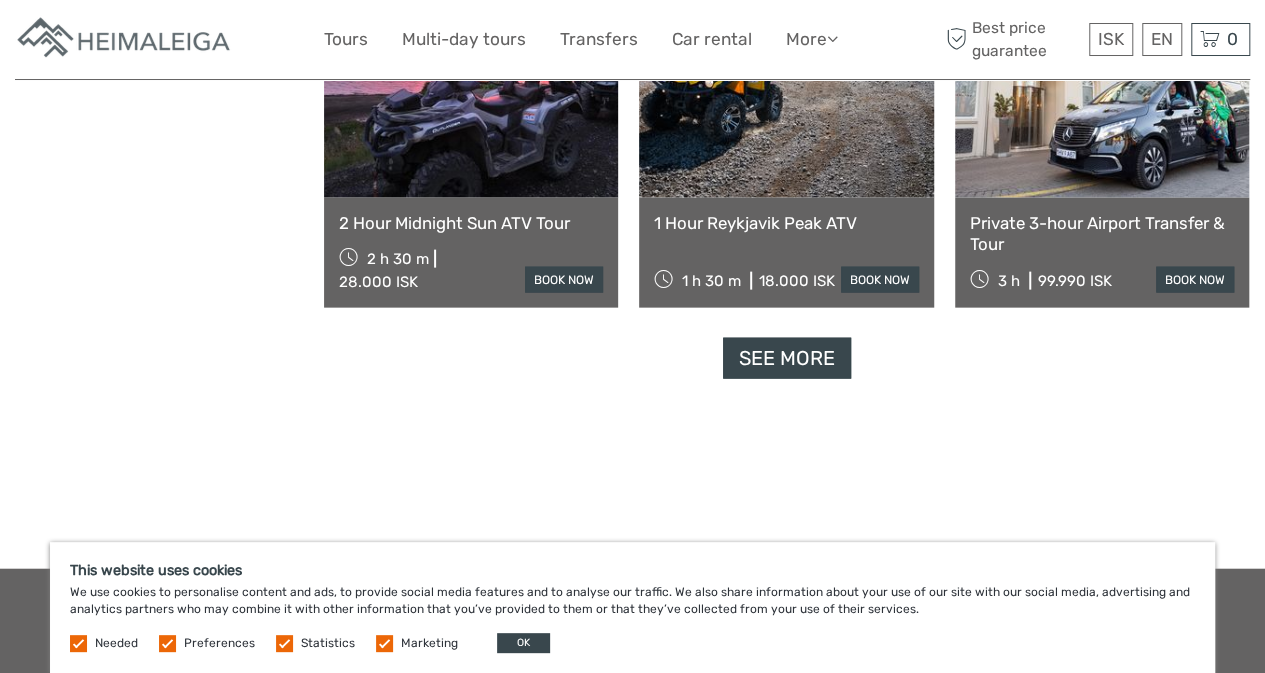 click on "See more" at bounding box center [787, 358] 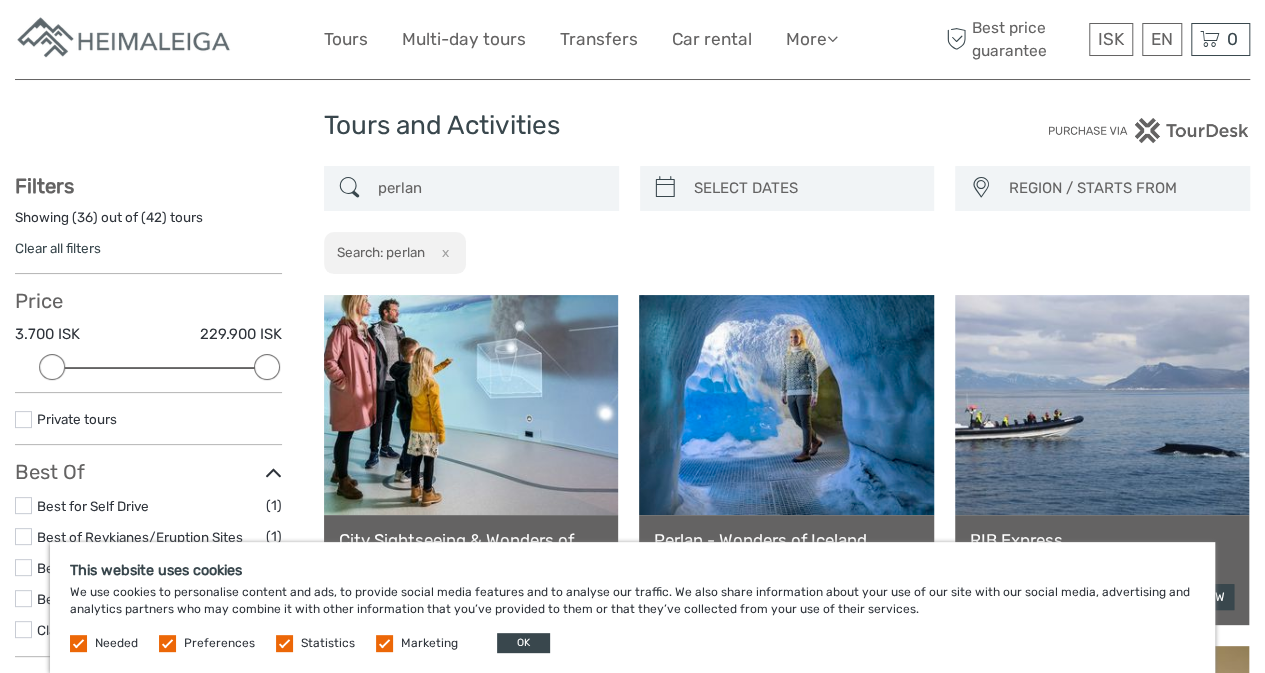 scroll, scrollTop: 0, scrollLeft: 0, axis: both 